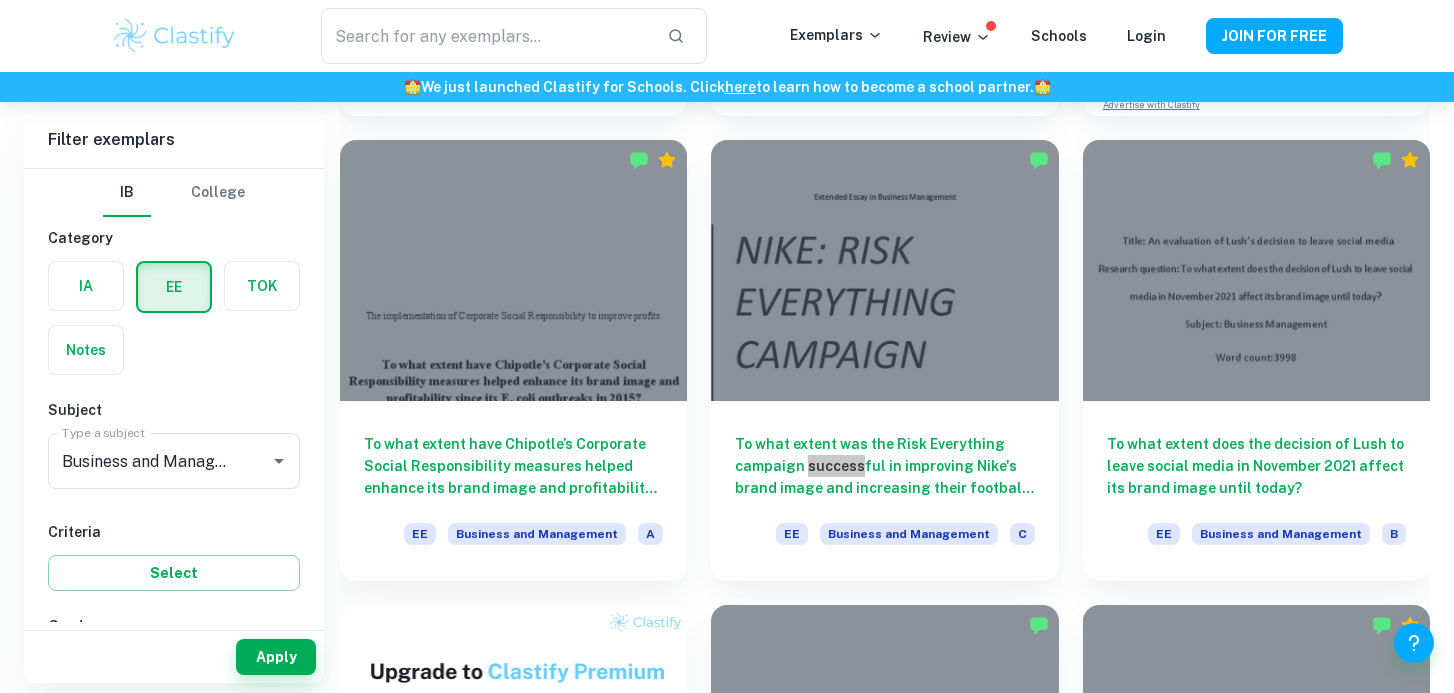 scroll, scrollTop: 1646, scrollLeft: 0, axis: vertical 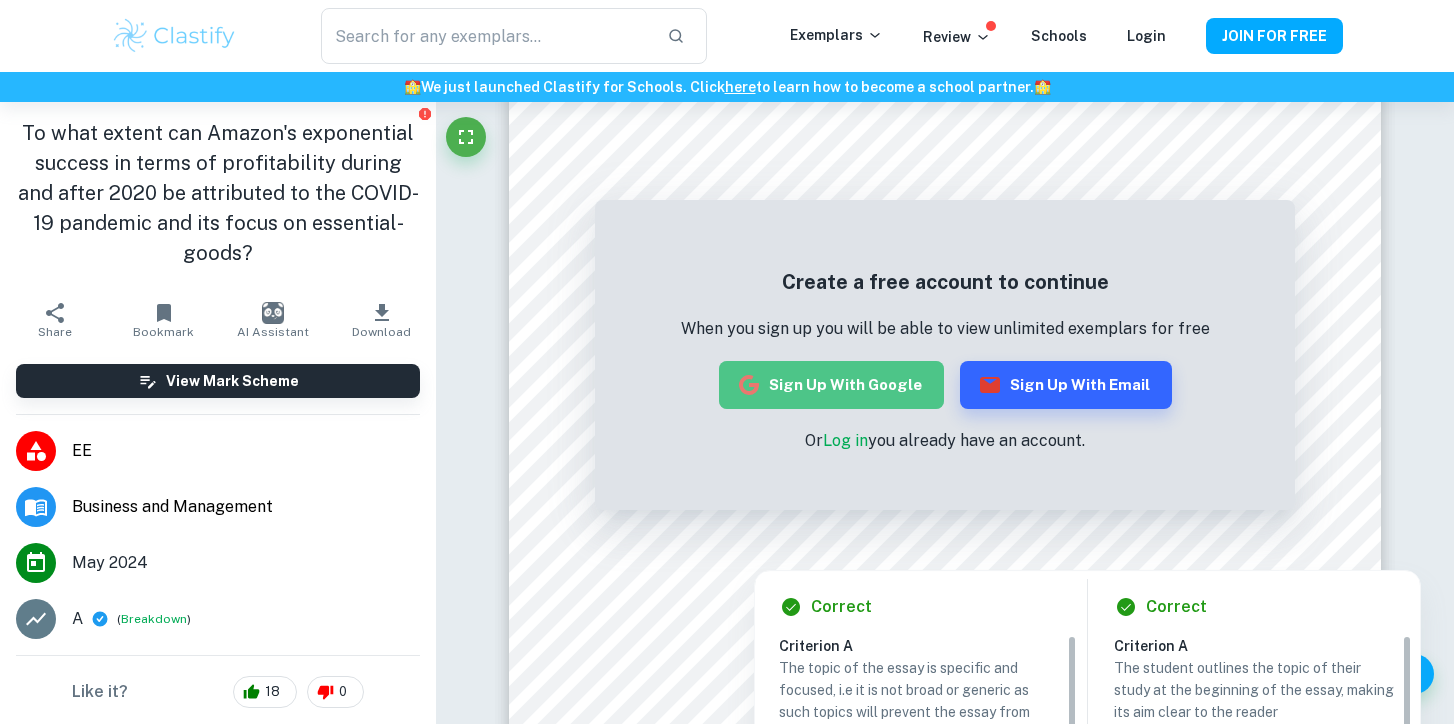click on "Sign up with Google" at bounding box center (831, 385) 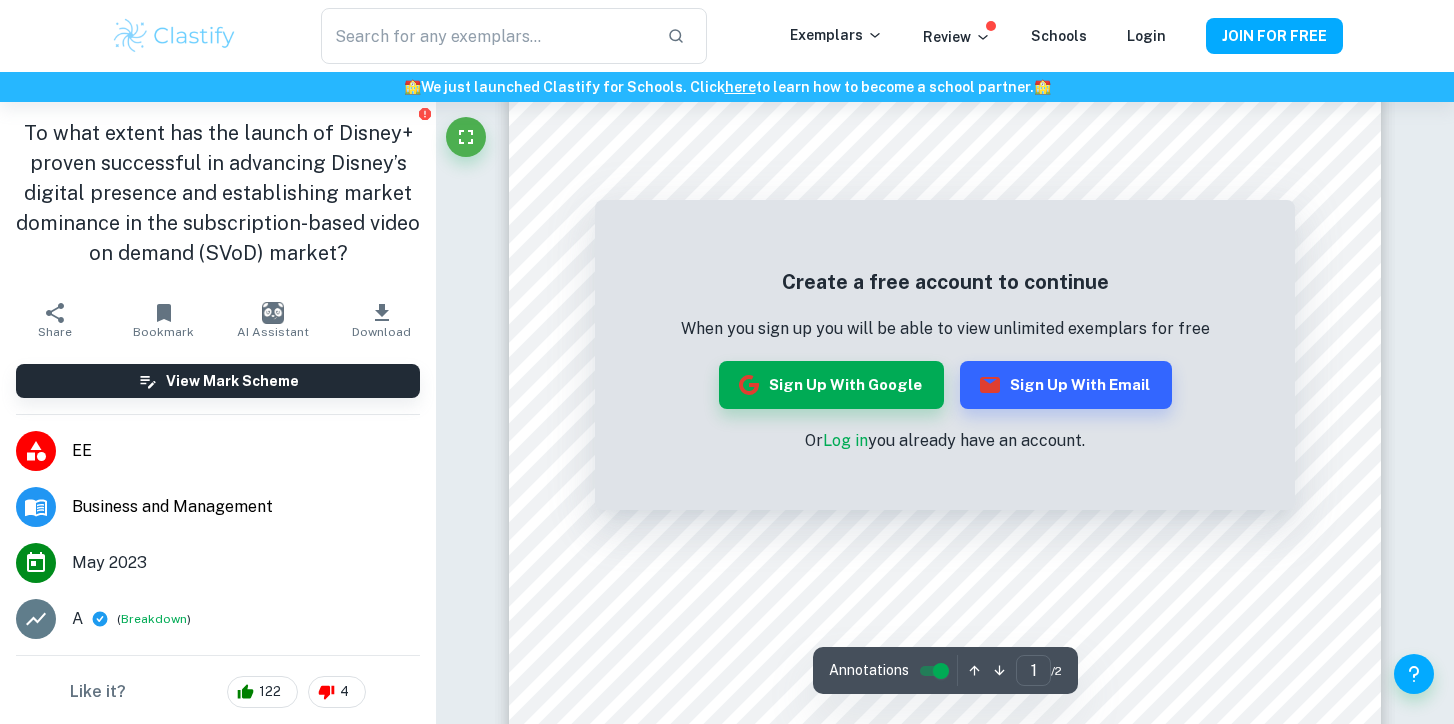 scroll, scrollTop: 0, scrollLeft: 0, axis: both 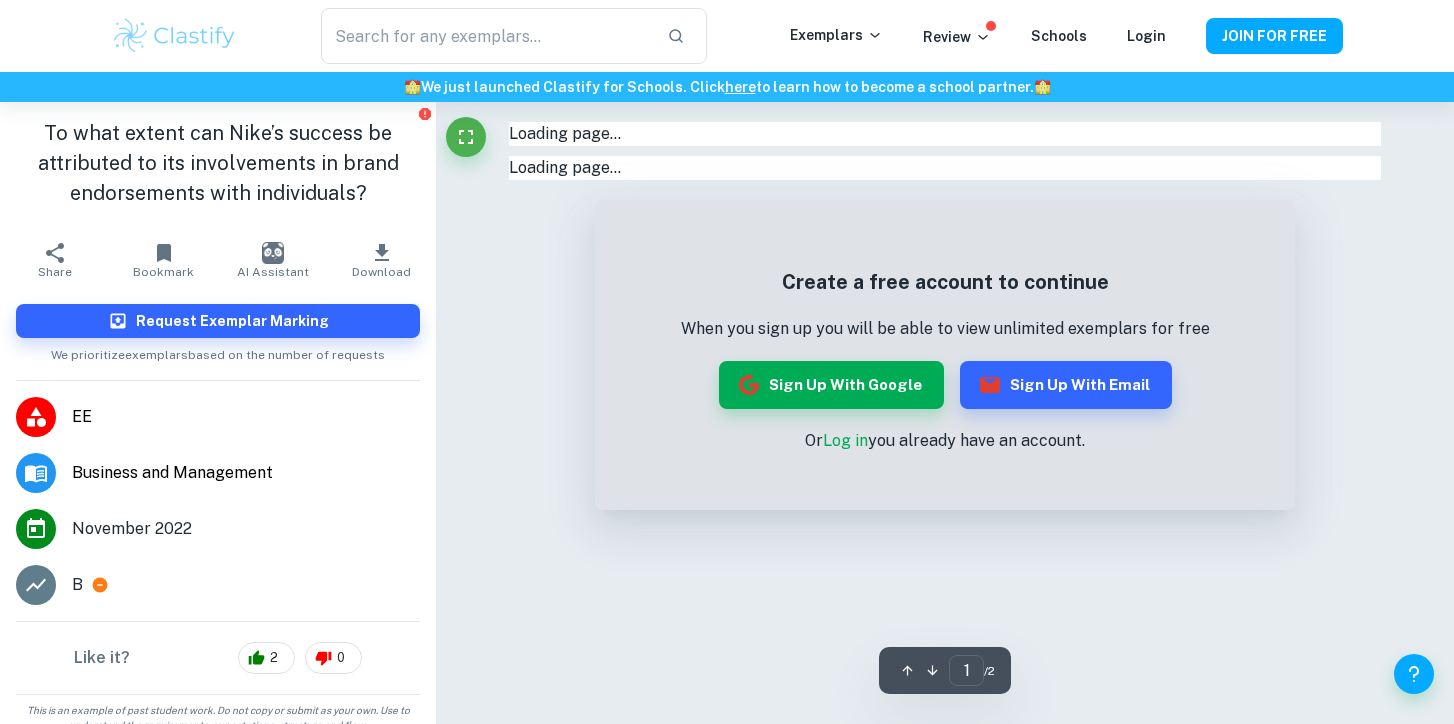 checkbox on "true" 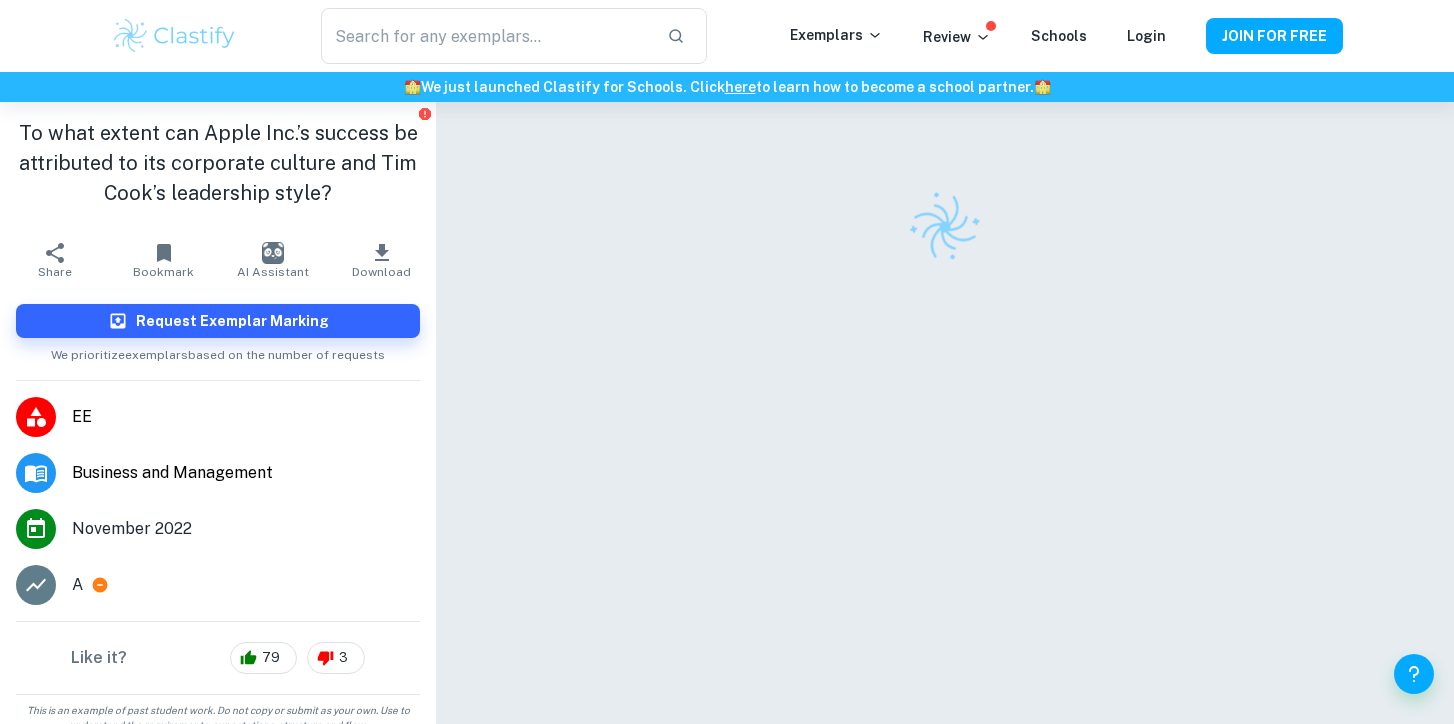 scroll, scrollTop: 0, scrollLeft: 0, axis: both 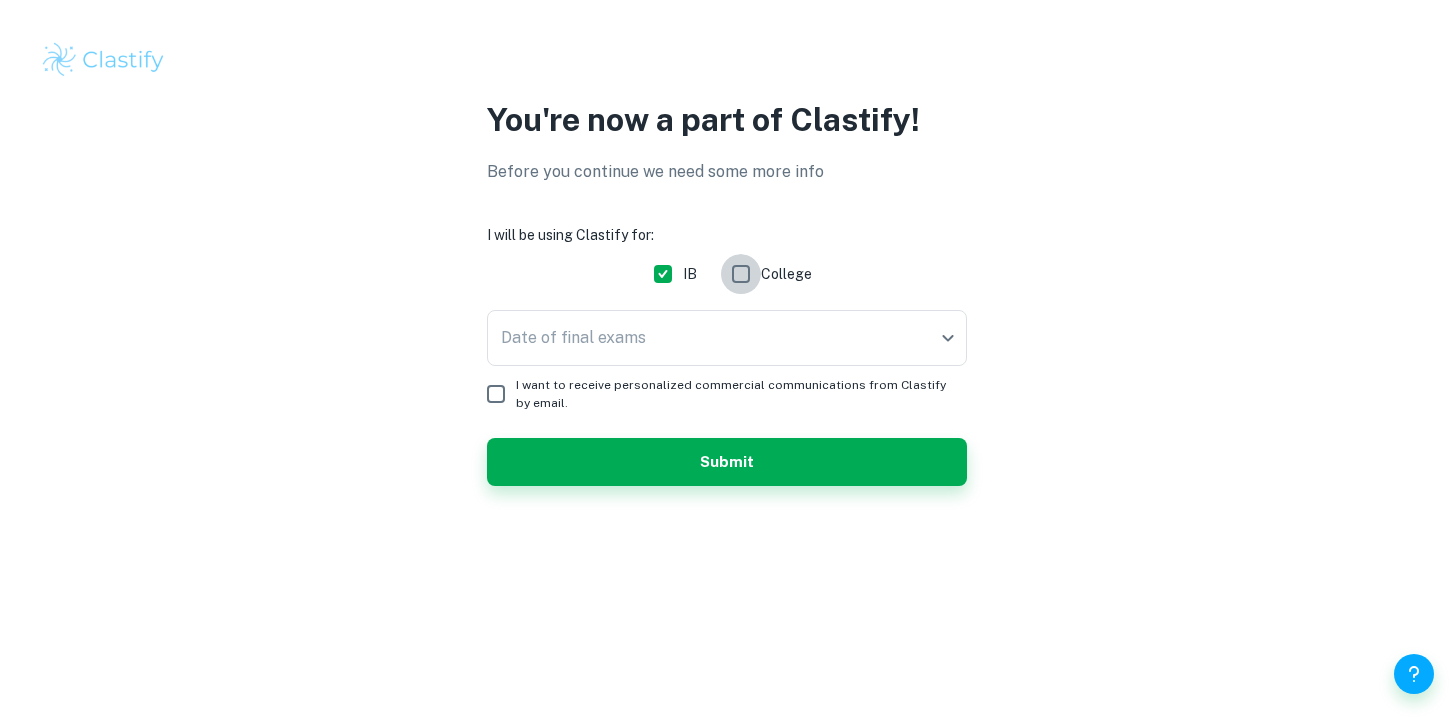 click on "College" at bounding box center (741, 274) 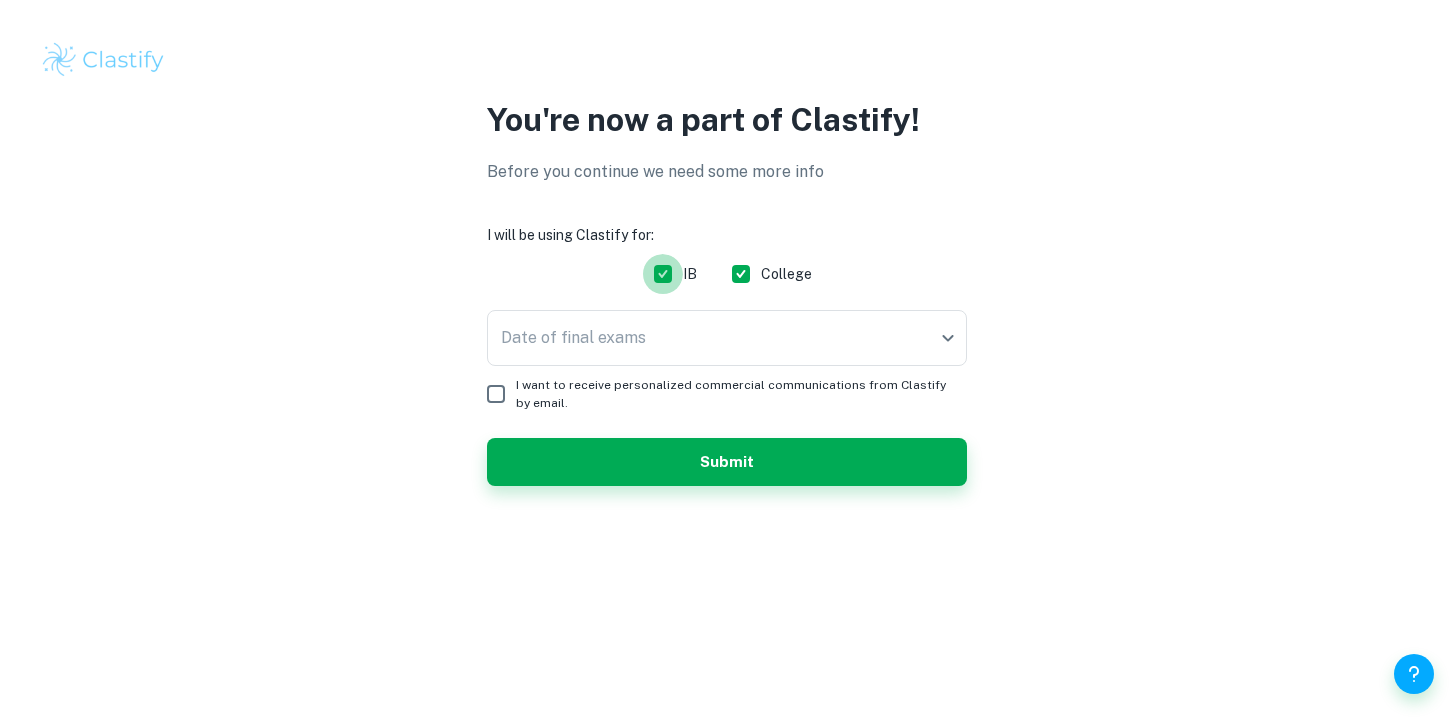 click on "IB" at bounding box center (663, 274) 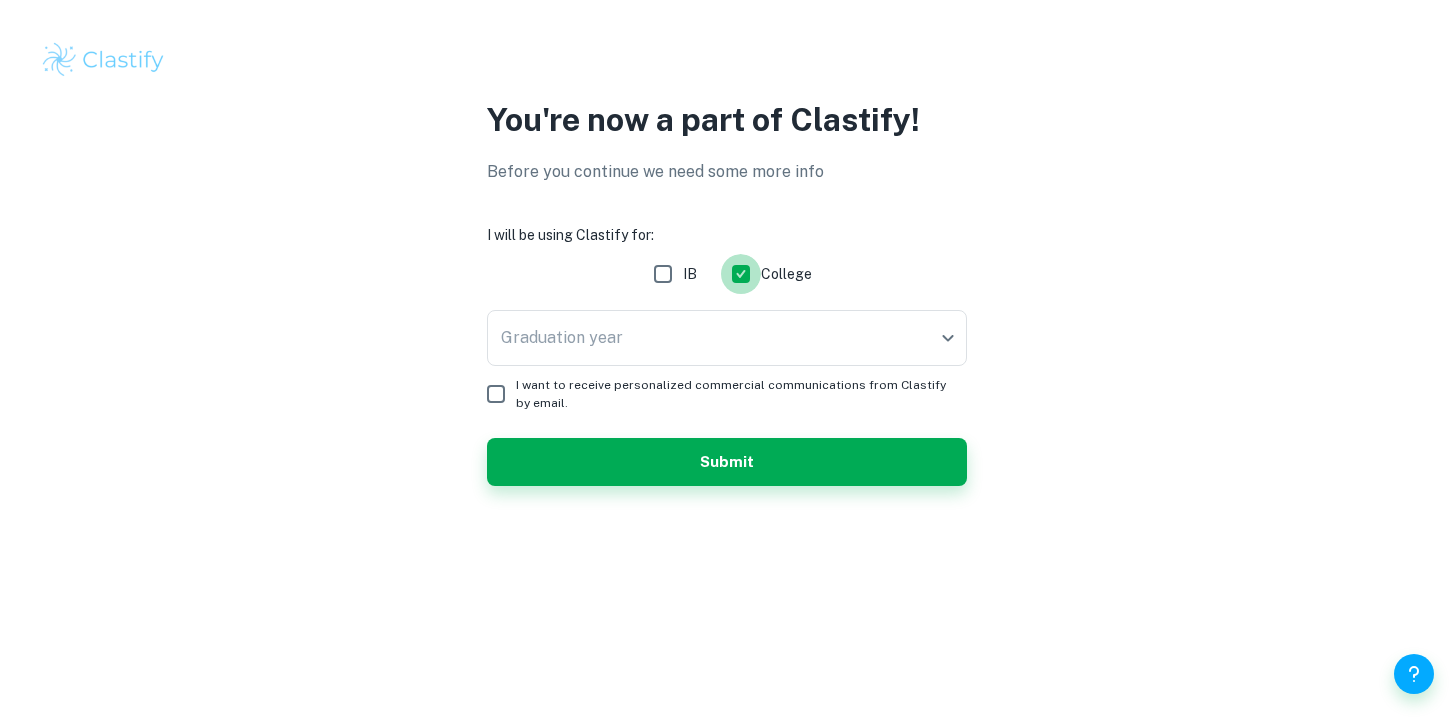 click on "College" at bounding box center (741, 274) 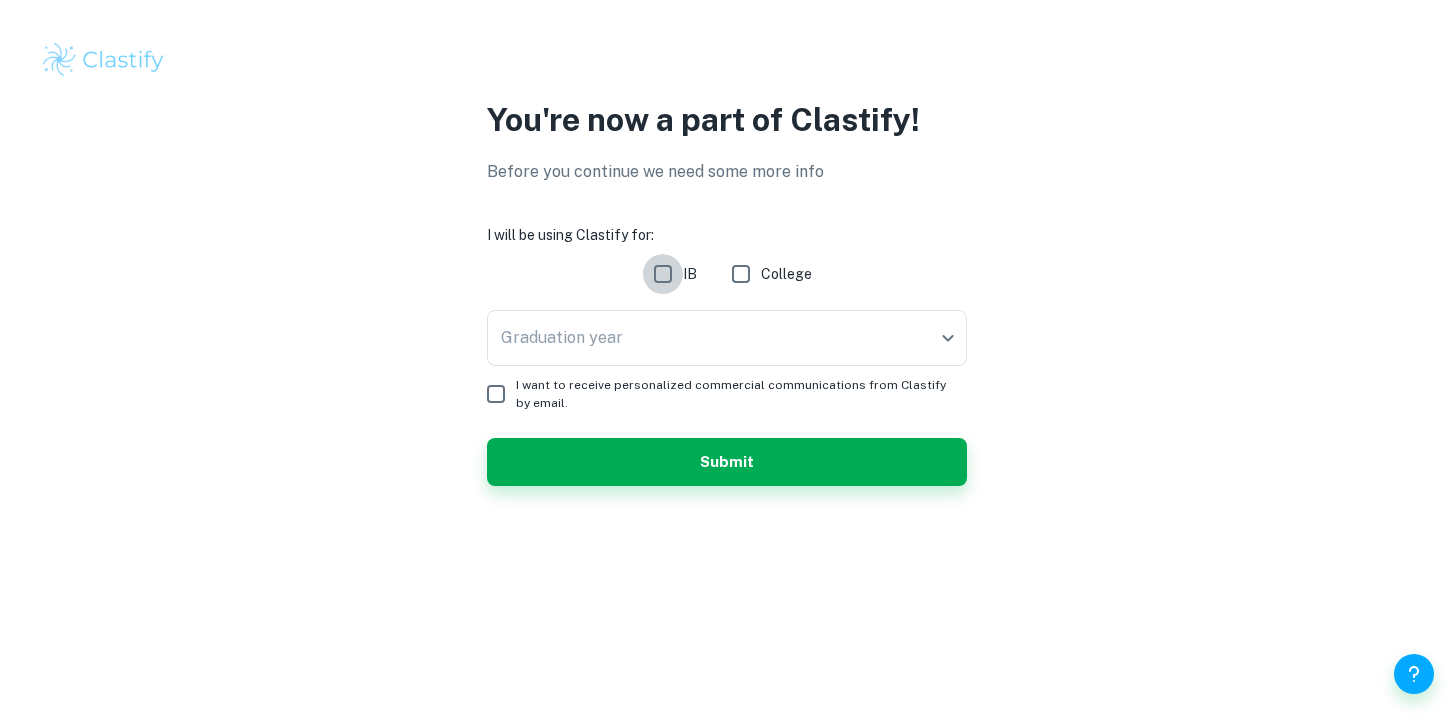 click on "IB" at bounding box center (663, 274) 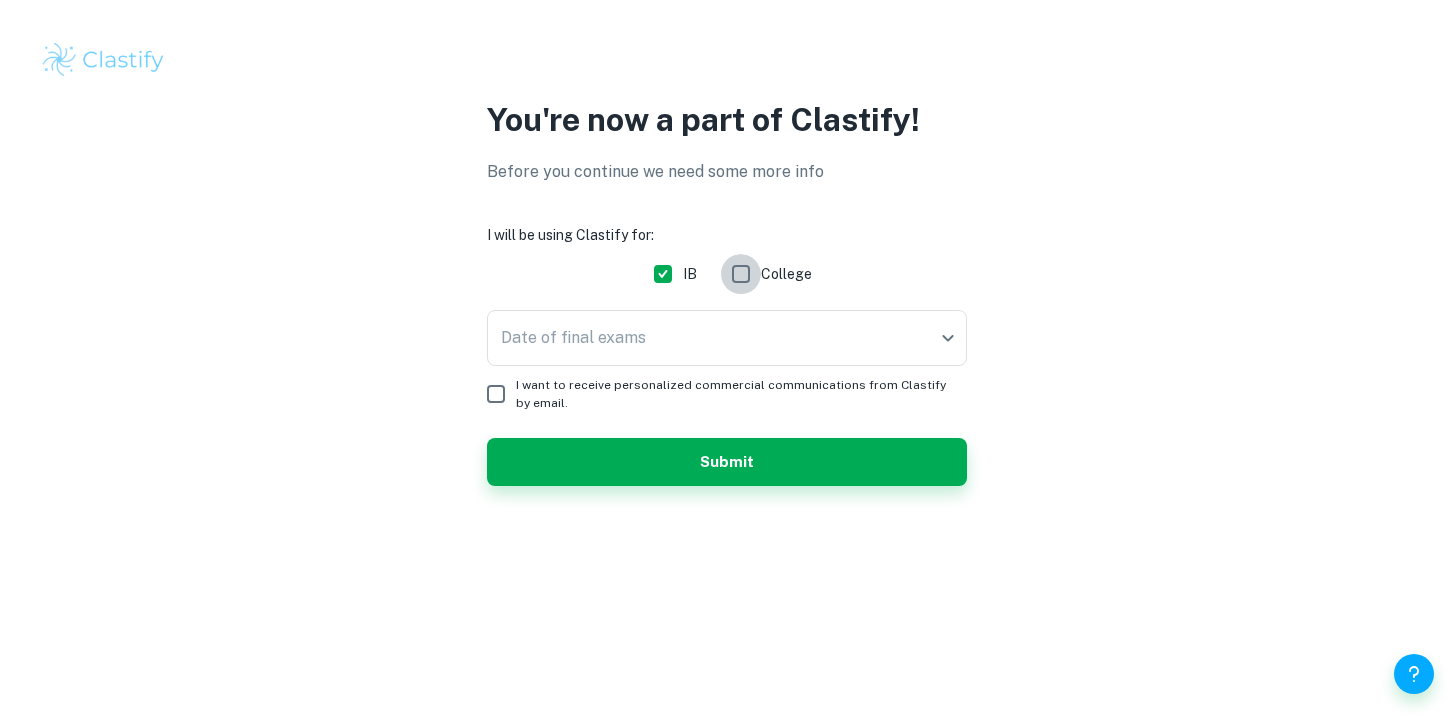 click on "College" at bounding box center (741, 274) 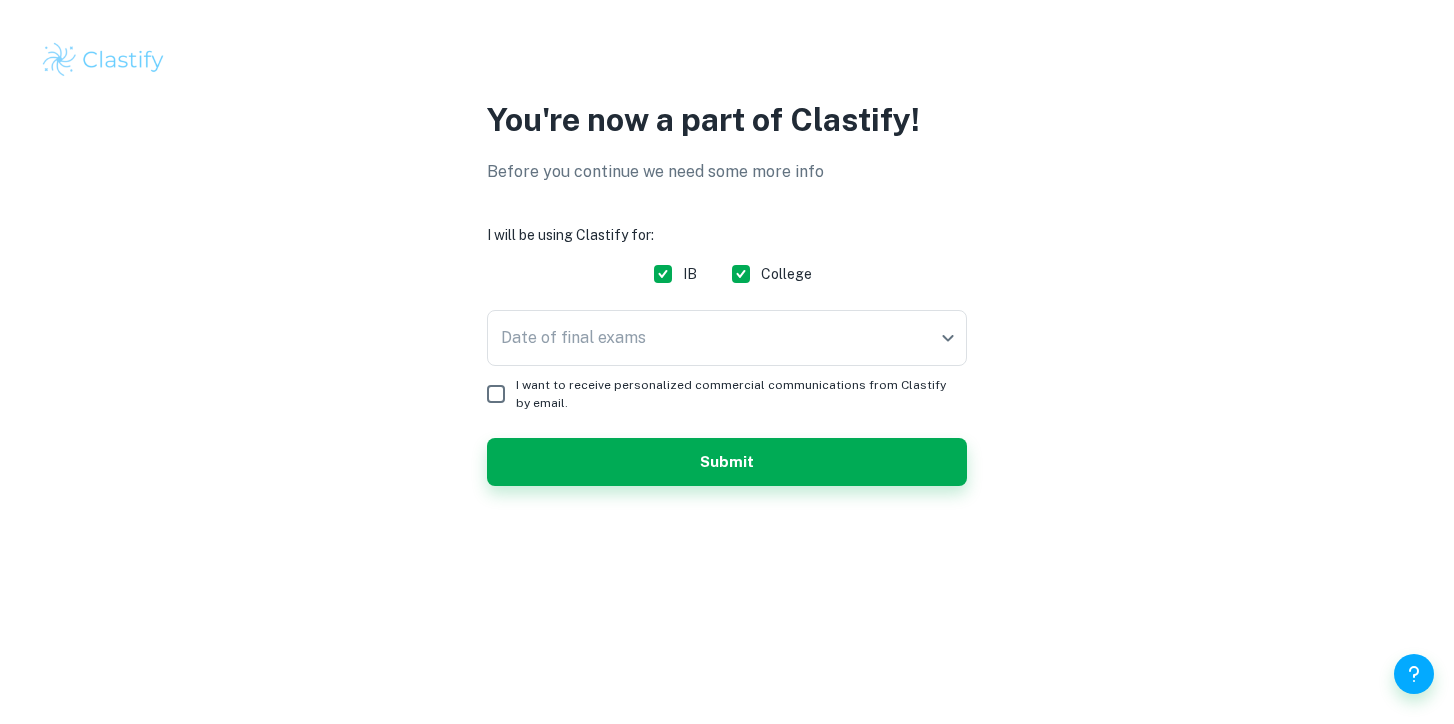click on "College" at bounding box center (741, 274) 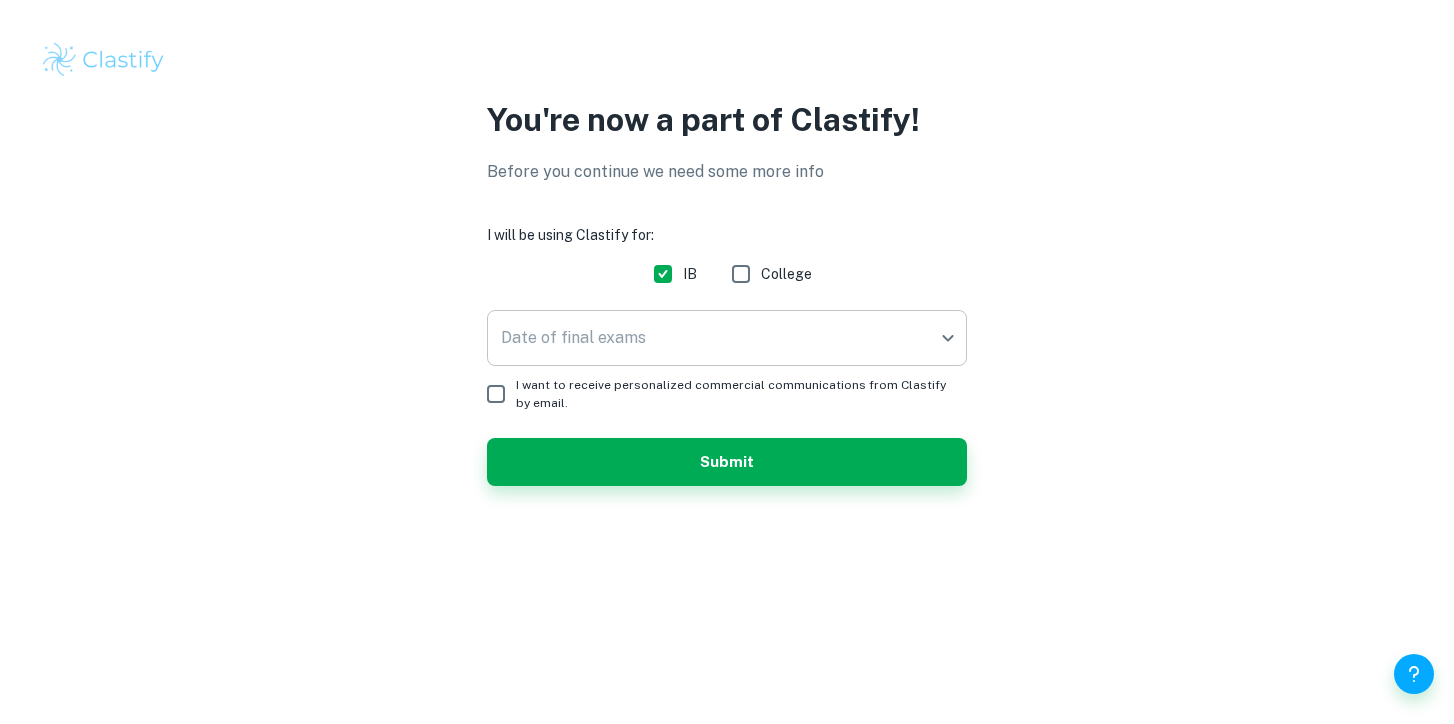 click on "We value your privacy We use cookies to enhance your browsing experience, serve personalised ads or content, and analyse our traffic. By clicking "Accept All", you consent to our use of cookies.   Cookie Policy Customise   Reject All   Accept All   Customise Consent Preferences   We use cookies to help you navigate efficiently and perform certain functions. You will find detailed information about all cookies under each consent category below. The cookies that are categorised as "Necessary" are stored on your browser as they are essential for enabling the basic functionalities of the site. ...  Show more For more information on how Google's third-party cookies operate and handle your data, see:   Google Privacy Policy Necessary Always Active Necessary cookies are required to enable the basic features of this site, such as providing secure log-in or adjusting your consent preferences. These cookies do not store any personally identifiable data. Functional Analytics Performance Advertisement Uncategorised" at bounding box center (727, 362) 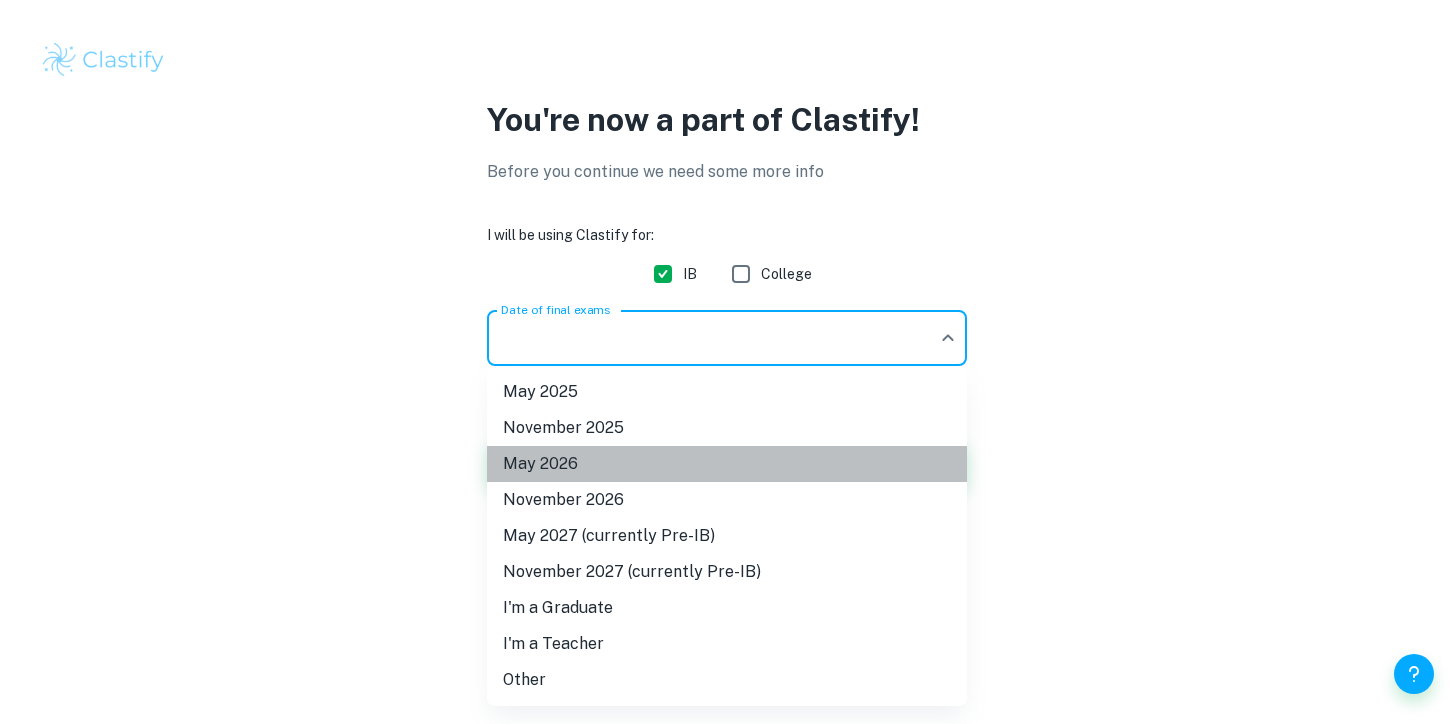 click on "May 2026" at bounding box center (727, 464) 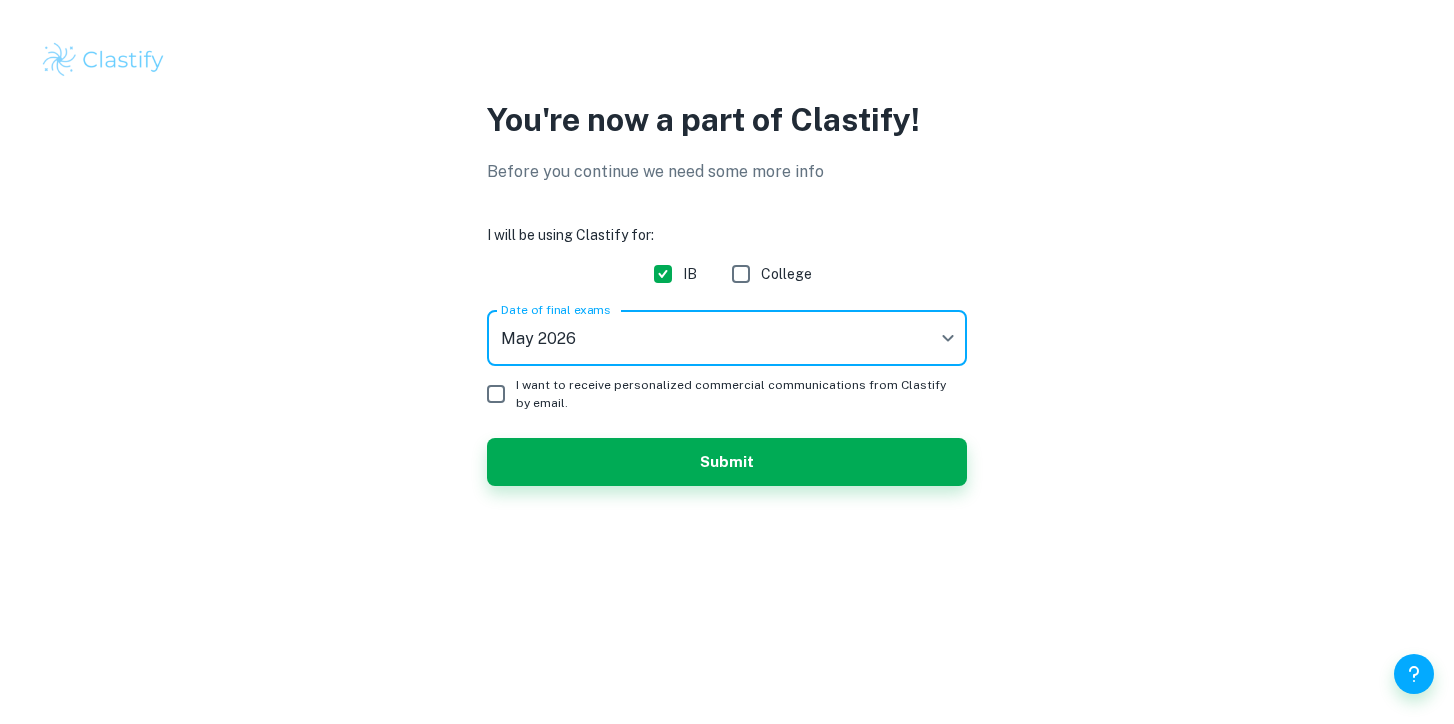 click on "I want to receive personalized commercial communications from Clastify by email." at bounding box center (496, 394) 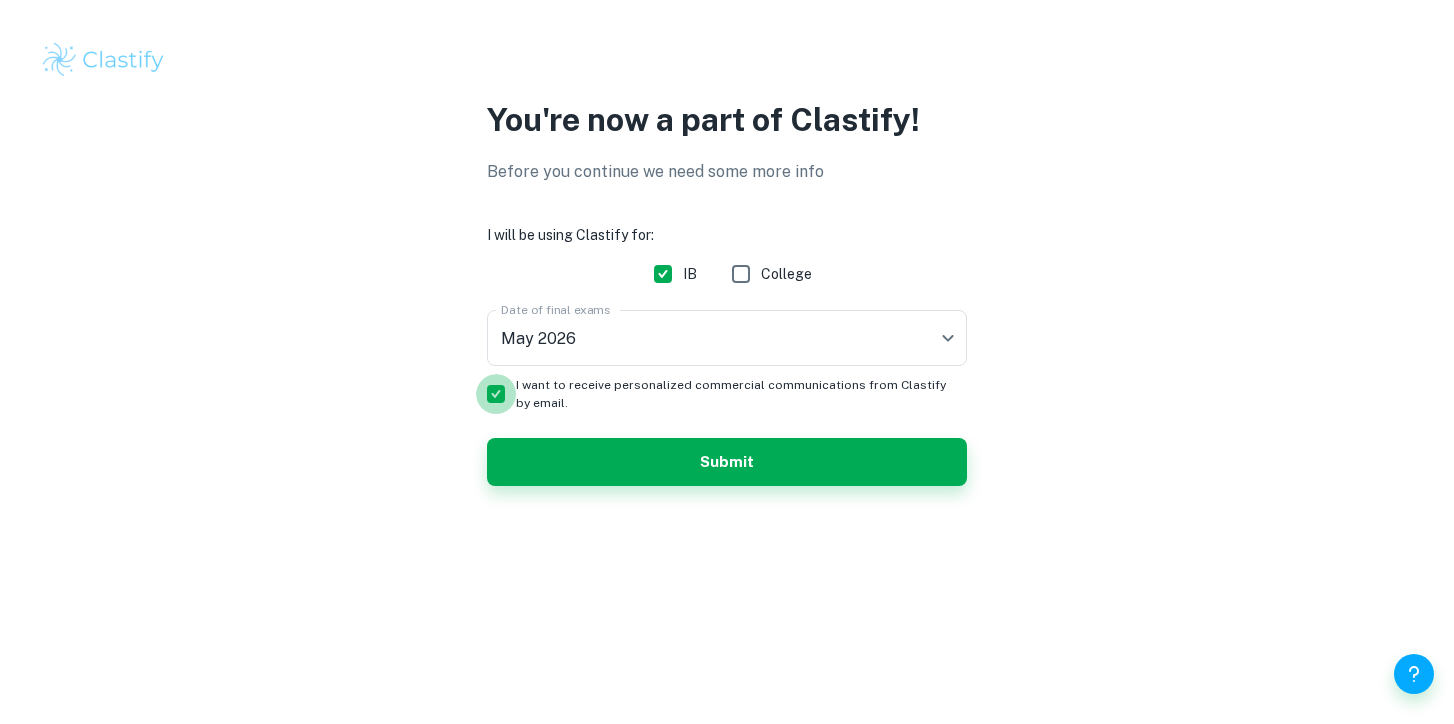 click on "I want to receive personalized commercial communications from Clastify by email." at bounding box center (496, 394) 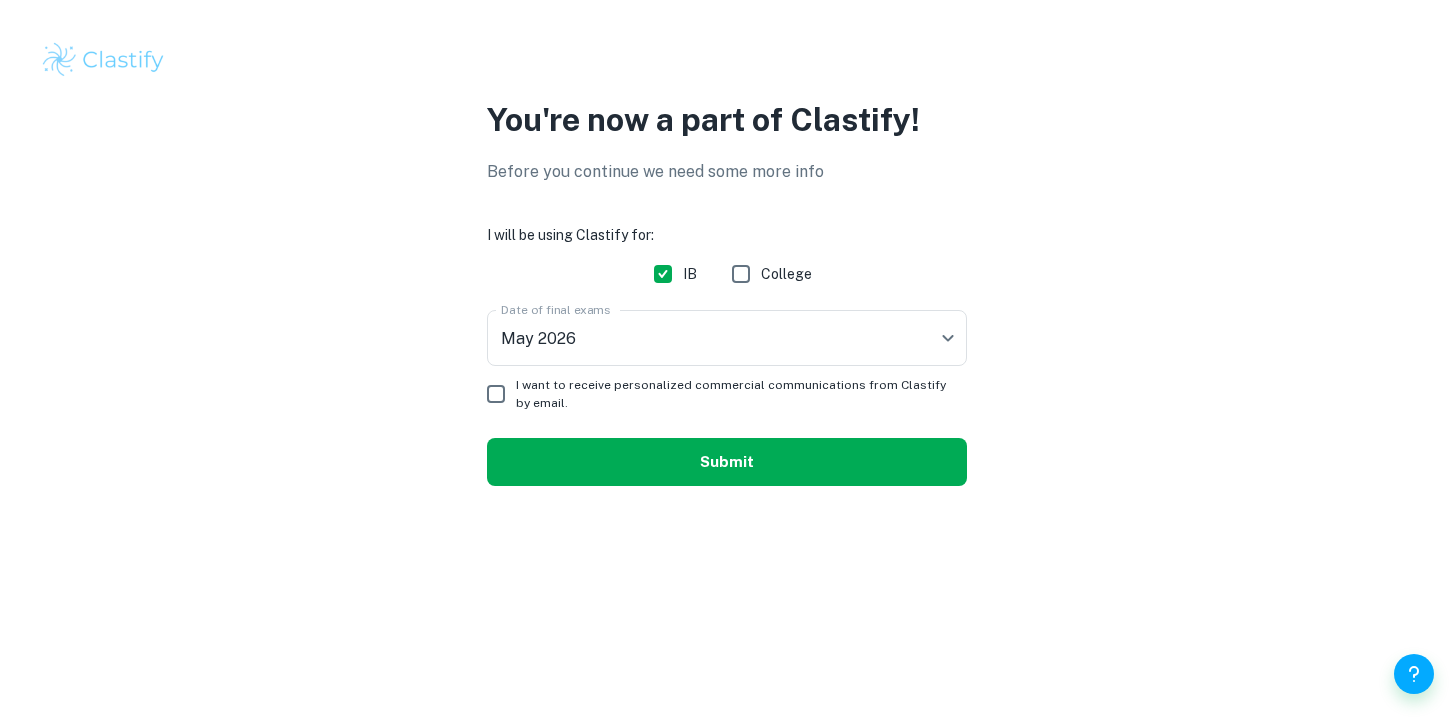 click on "Submit" at bounding box center [727, 462] 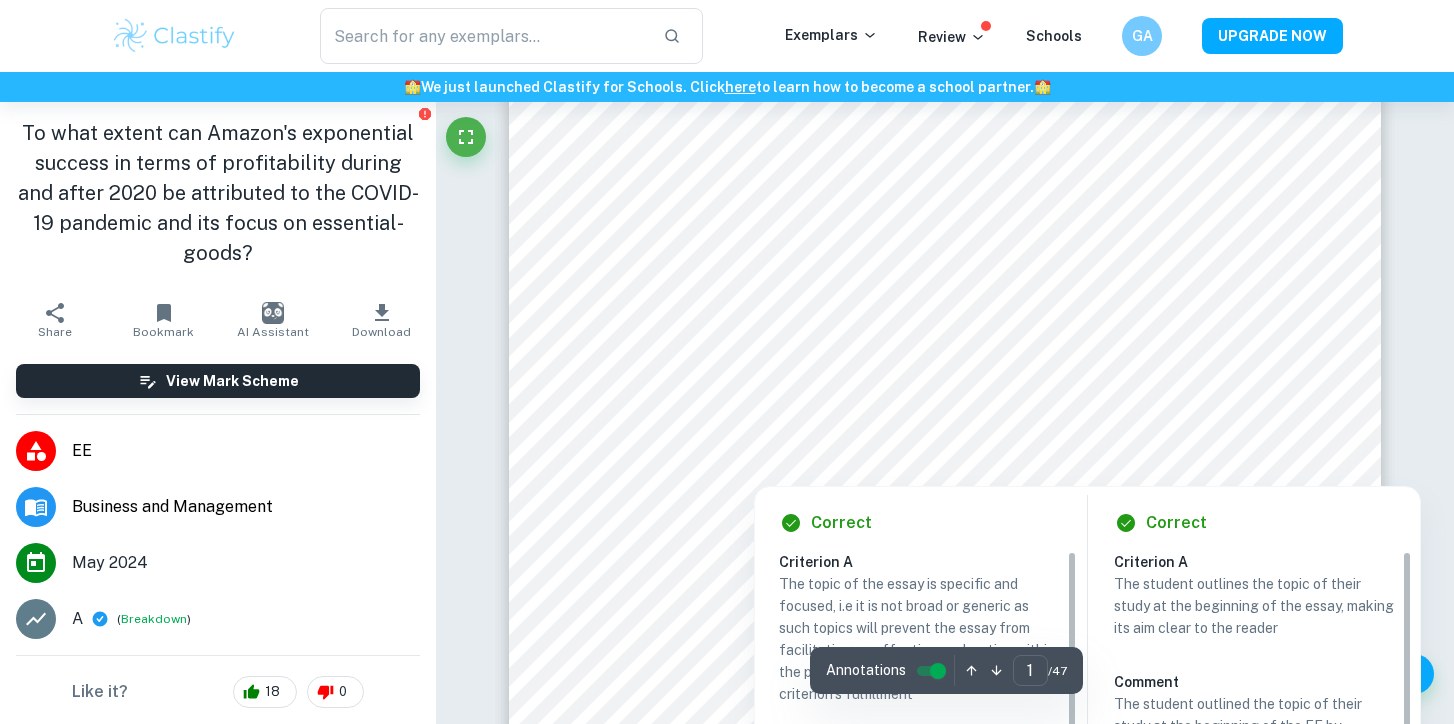 scroll, scrollTop: 315, scrollLeft: 0, axis: vertical 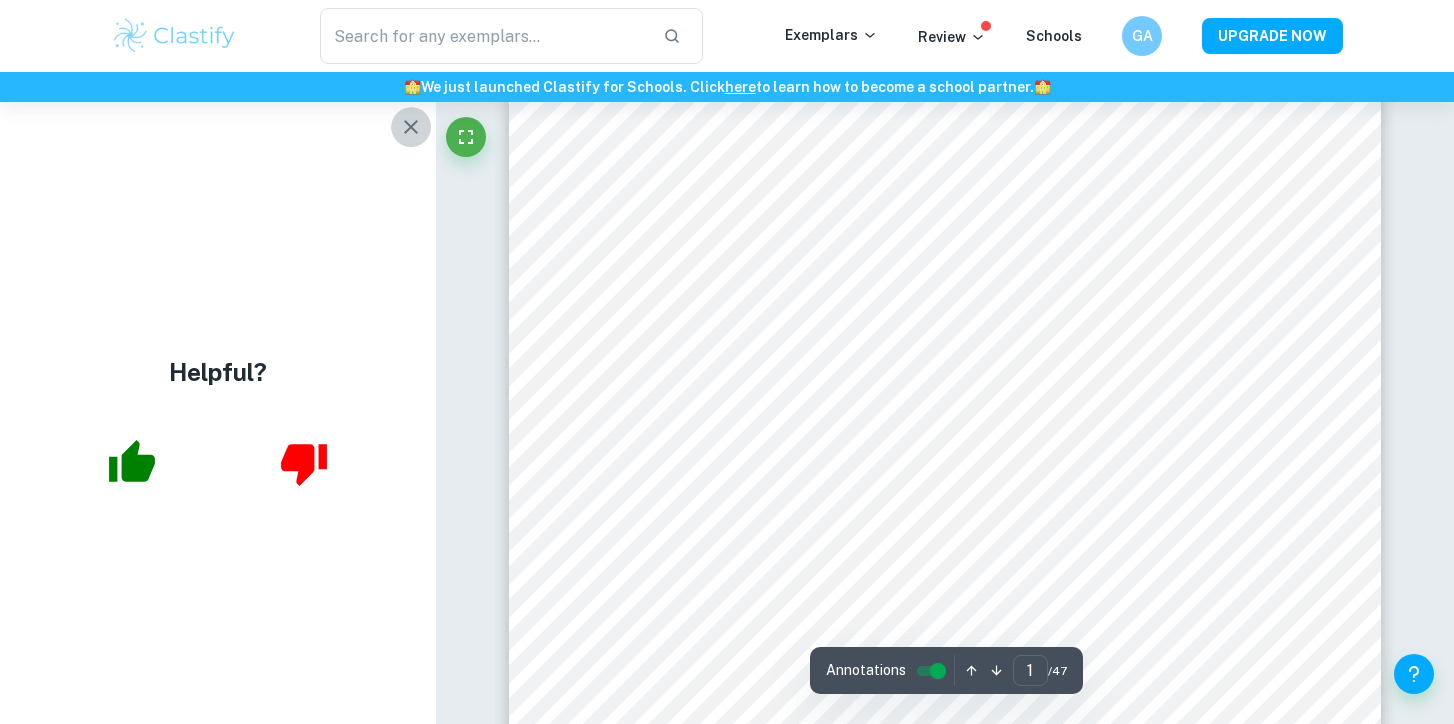 click 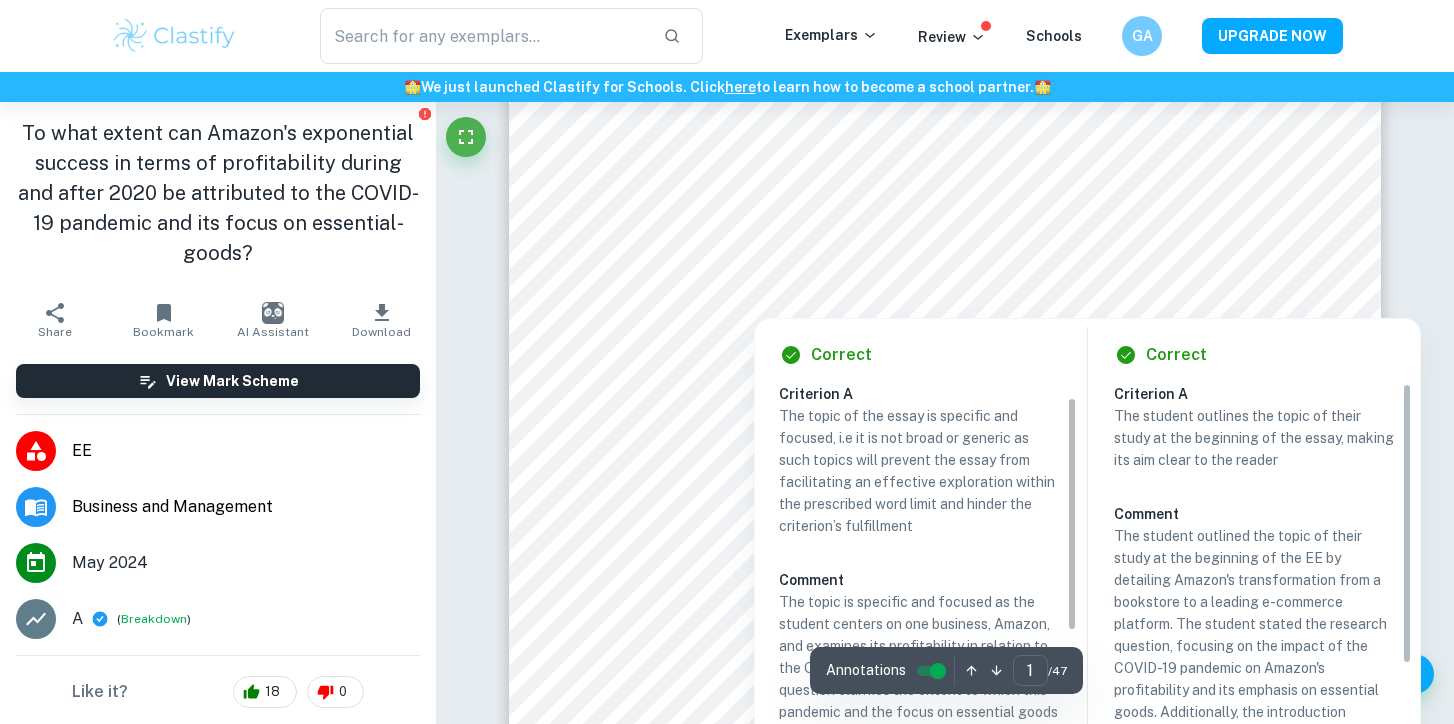 scroll, scrollTop: 87, scrollLeft: 0, axis: vertical 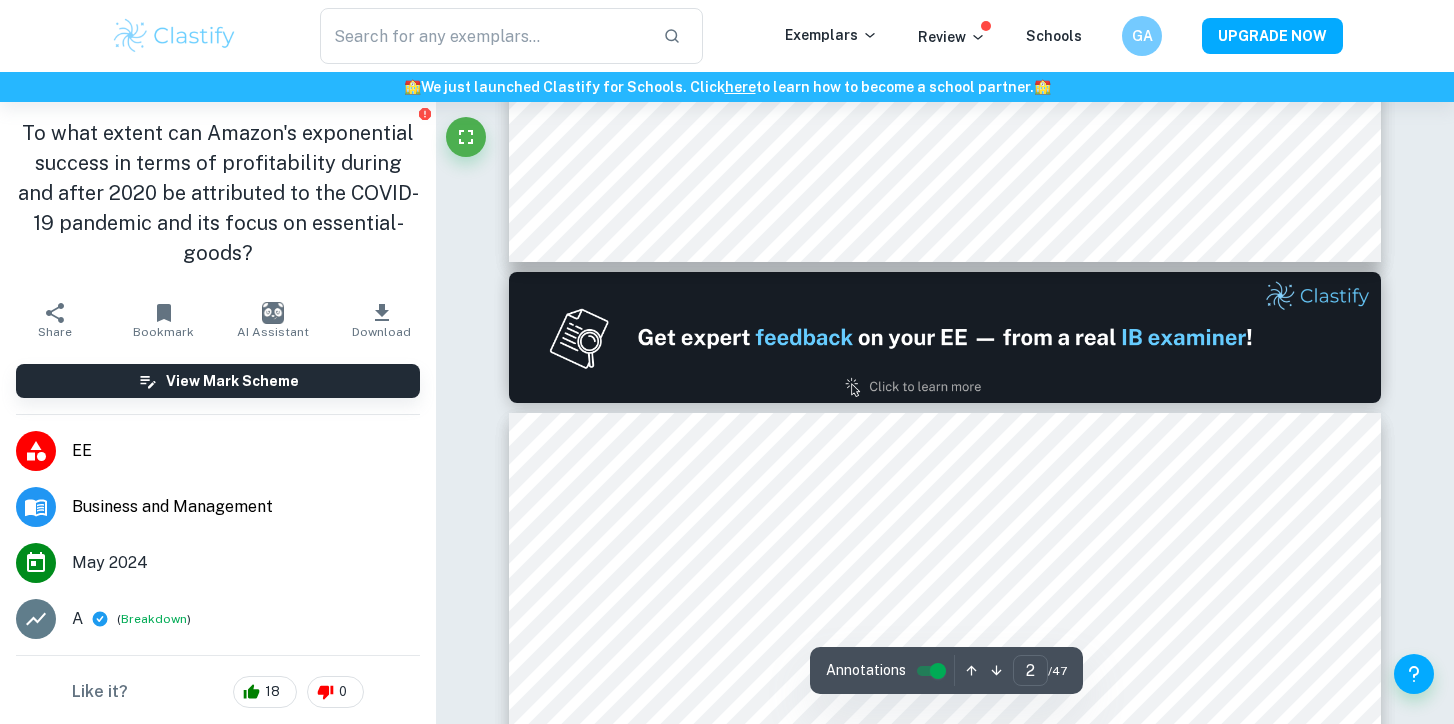 type on "1" 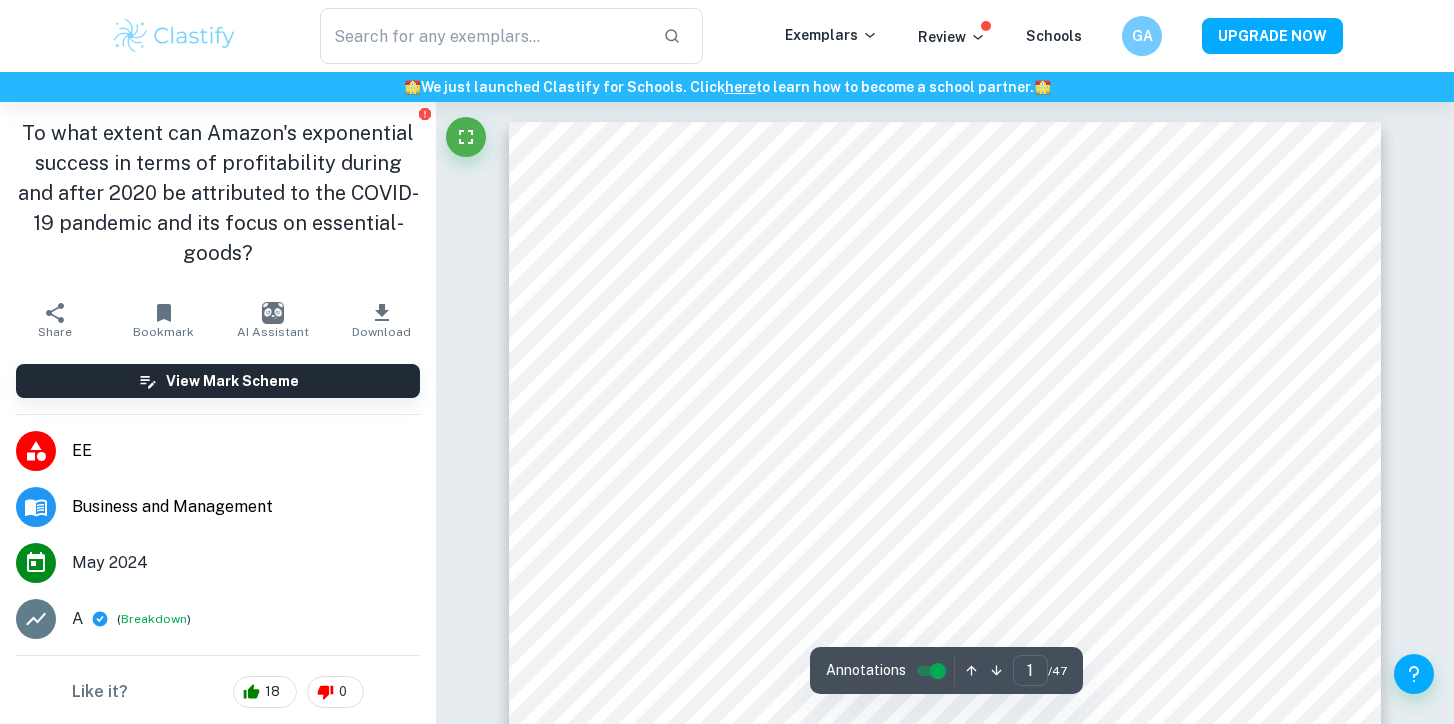 scroll, scrollTop: 0, scrollLeft: 0, axis: both 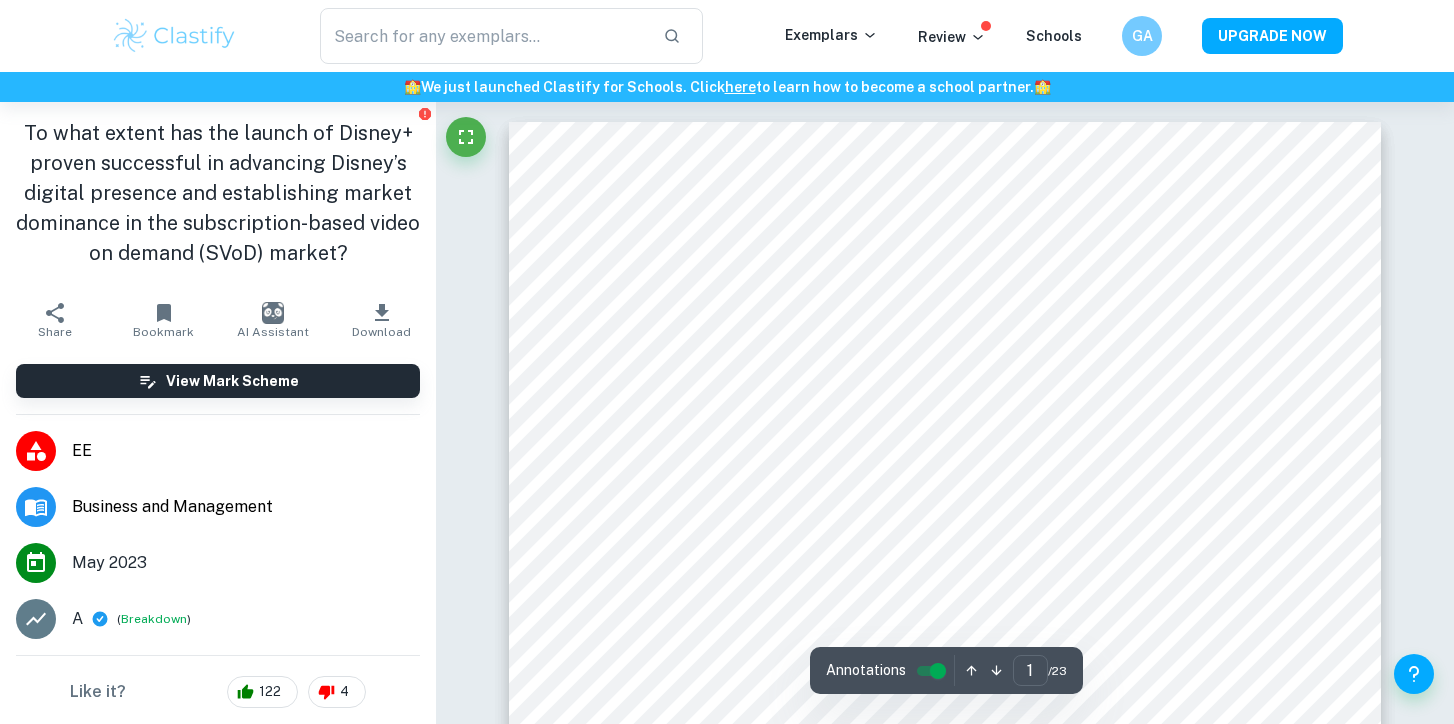 click on "To what extent has the launch of Disney+ proven successful in advancing Disney’s digital presence and establishing market dominance in the subscription-based video on demand (SVoD) market? Share Bookmark AI Assistant Download   View Mark Scheme EE Business and Management May 2023 A ( Breakdown ) Like it? 122 4 Examiner's summary Criterion A   [ 5 / 6 ]: Expand Criterion B   [ 6 / 6 ]: Expand   Criterion C   [ 0 / 0 ]: Lorem ipsum dolor sit amet, consectetur adipiscing elit. Quisque erat felis, sagittis a orci sit amet, molestie auctor nibh. Sed suscipit molestie quam non lobortis. Pellentesque eu ultricies metus. Expand Criterion D   [ 0 / 0 ]: Lorem ipsum dolor sit amet, consectetur adipiscing elit. Quisque erat felis, sagittis a orci sit amet, molestie auctor nibh. Sed suscipit molestie quam non lobortis. Pellentesque eu ultricies metus. Expand Criterion E   [ 0 / 0 ]: Expand Upgrade to Premium To unlock access to all summaries View Plans   Correct Criterion A Comment Written by Natalia Ask Clai Correct" at bounding box center [727, 14411] 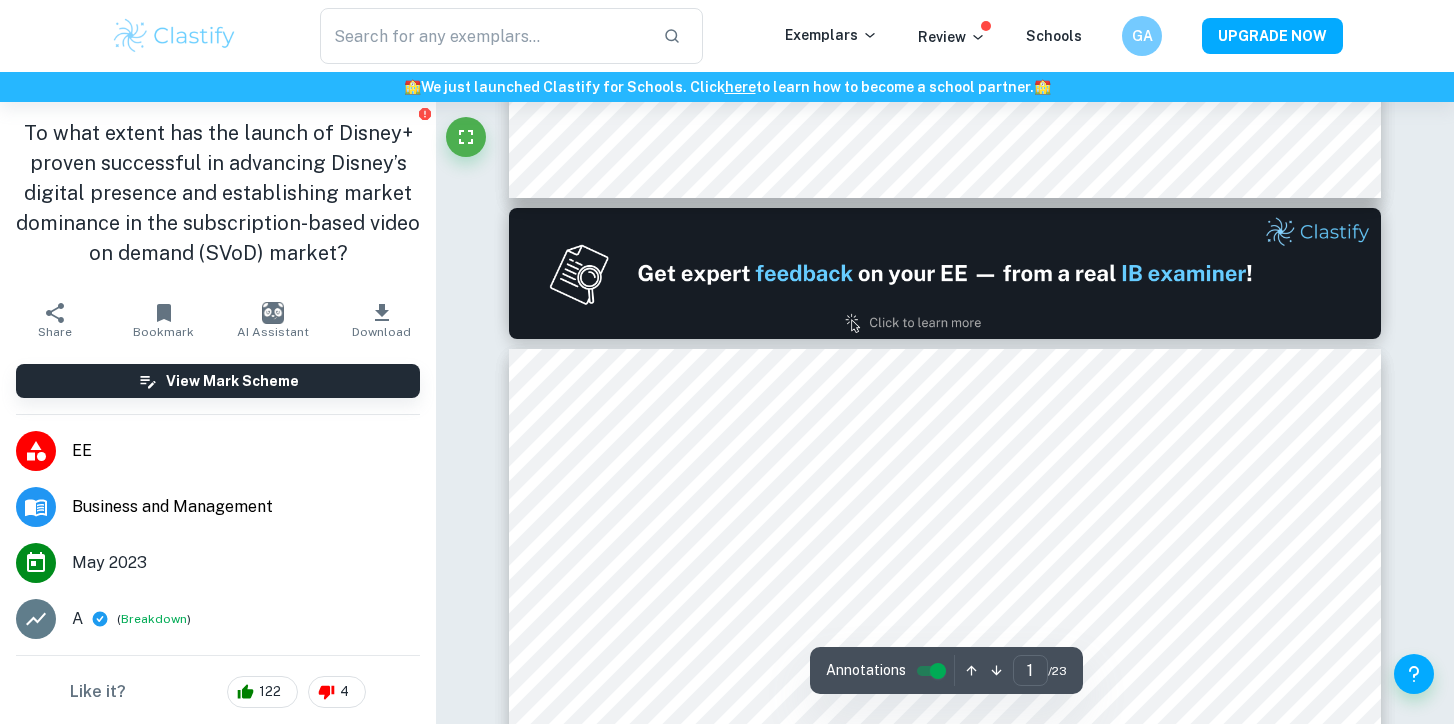 type on "2" 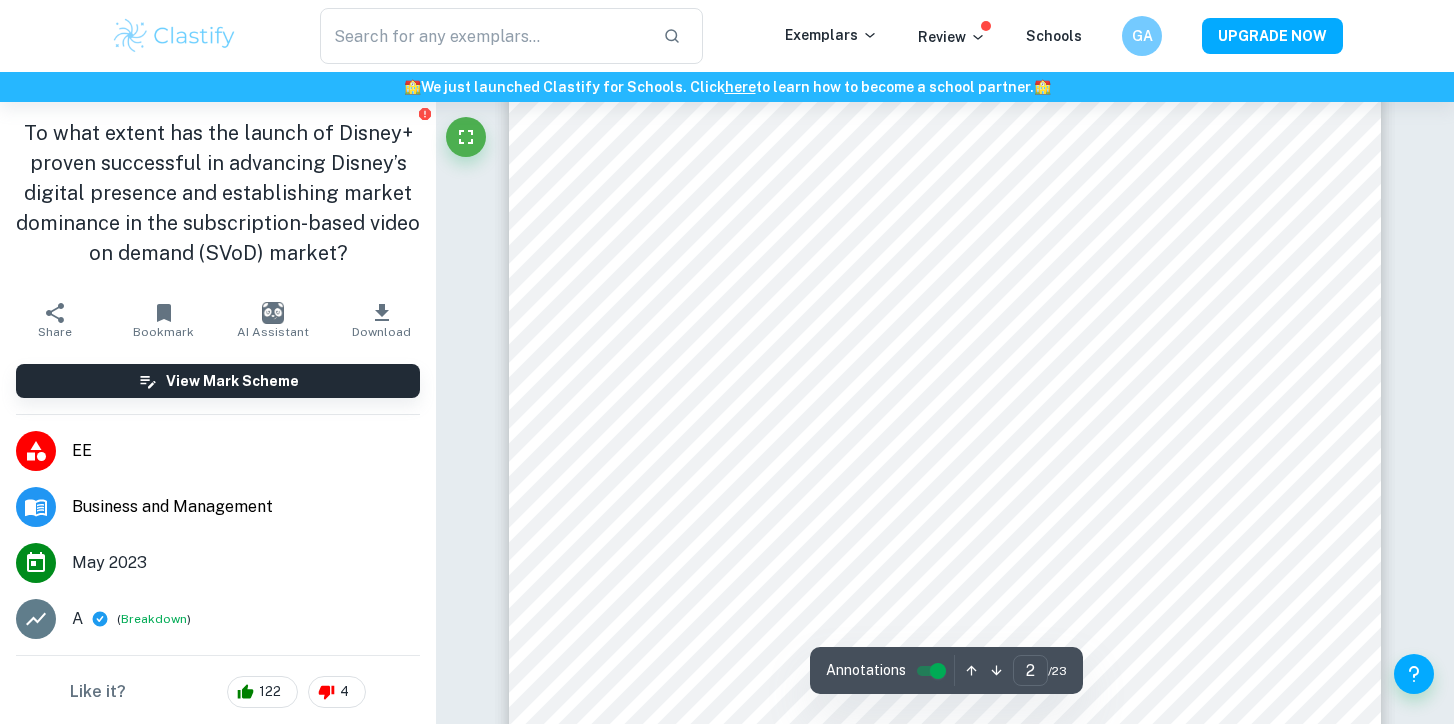 scroll, scrollTop: 1637, scrollLeft: 0, axis: vertical 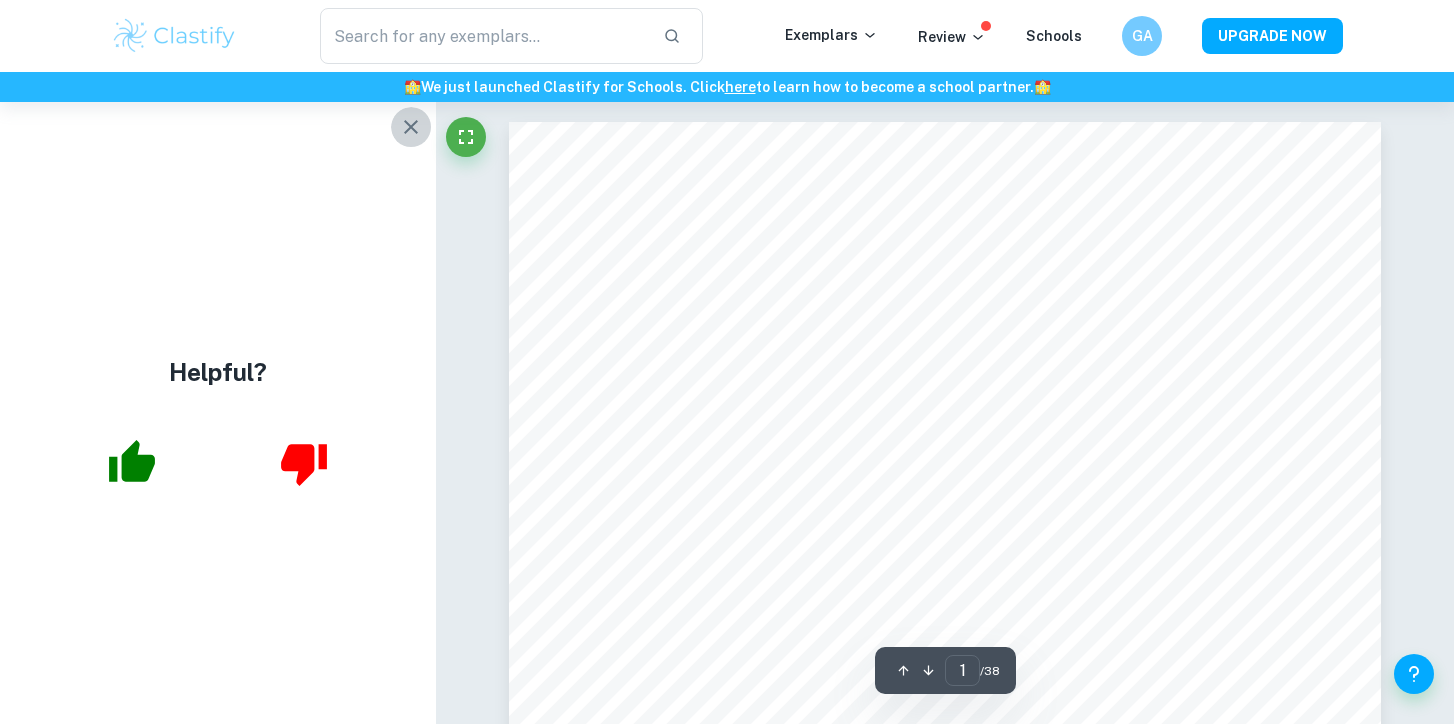 click at bounding box center (411, 127) 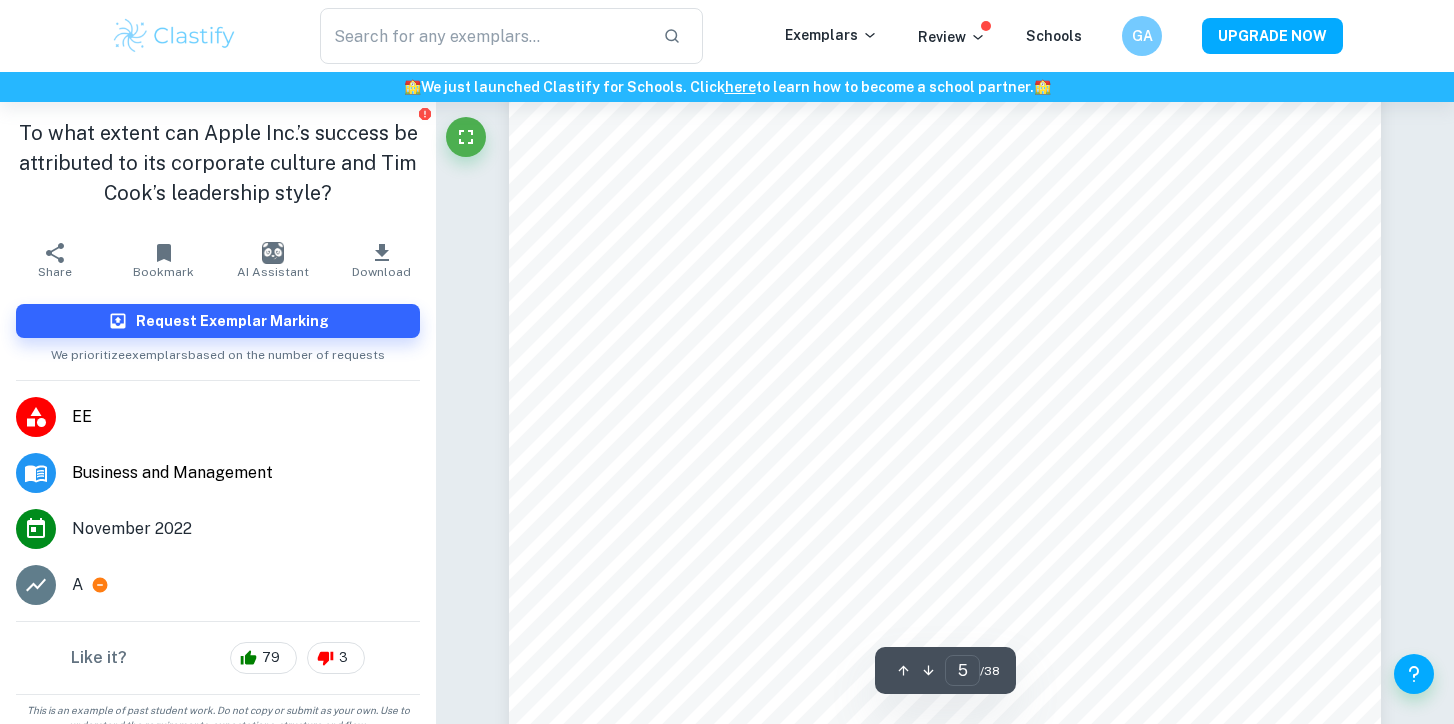 scroll, scrollTop: 5660, scrollLeft: 0, axis: vertical 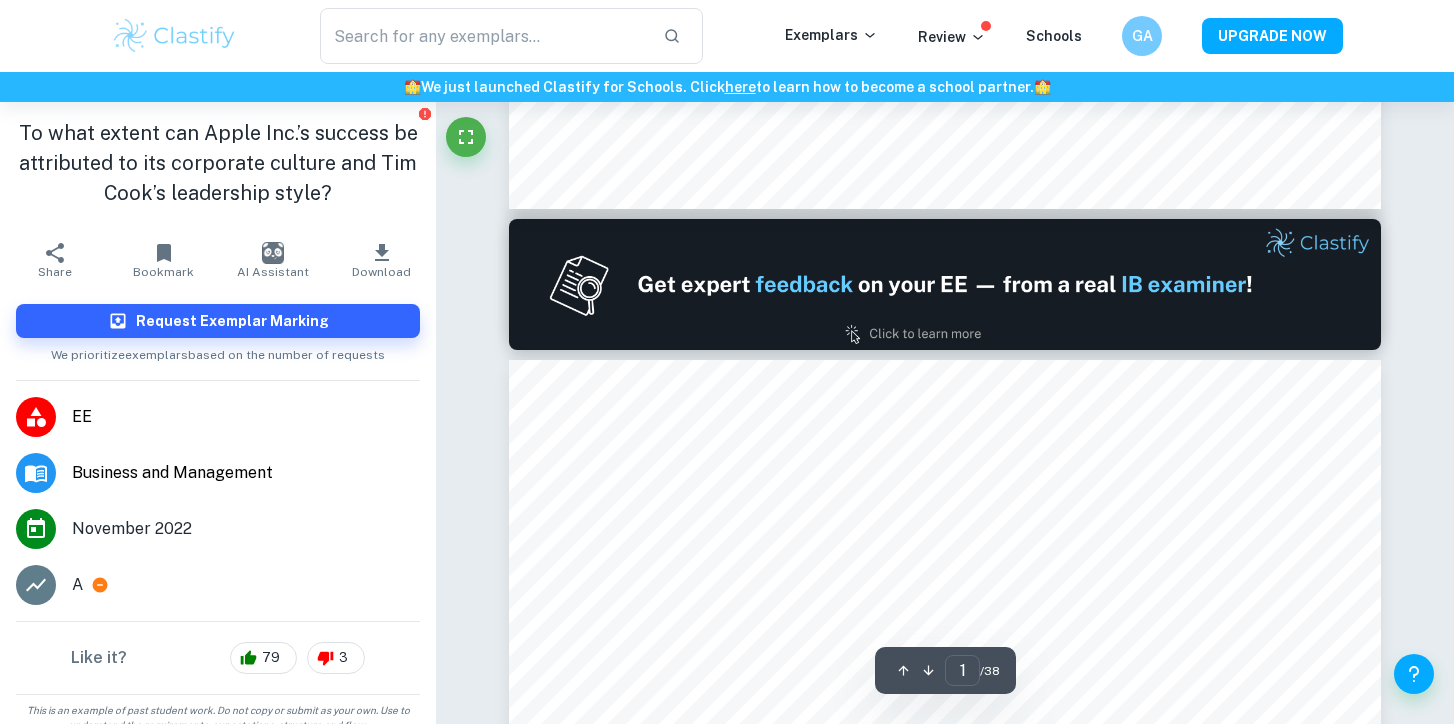 type on "2" 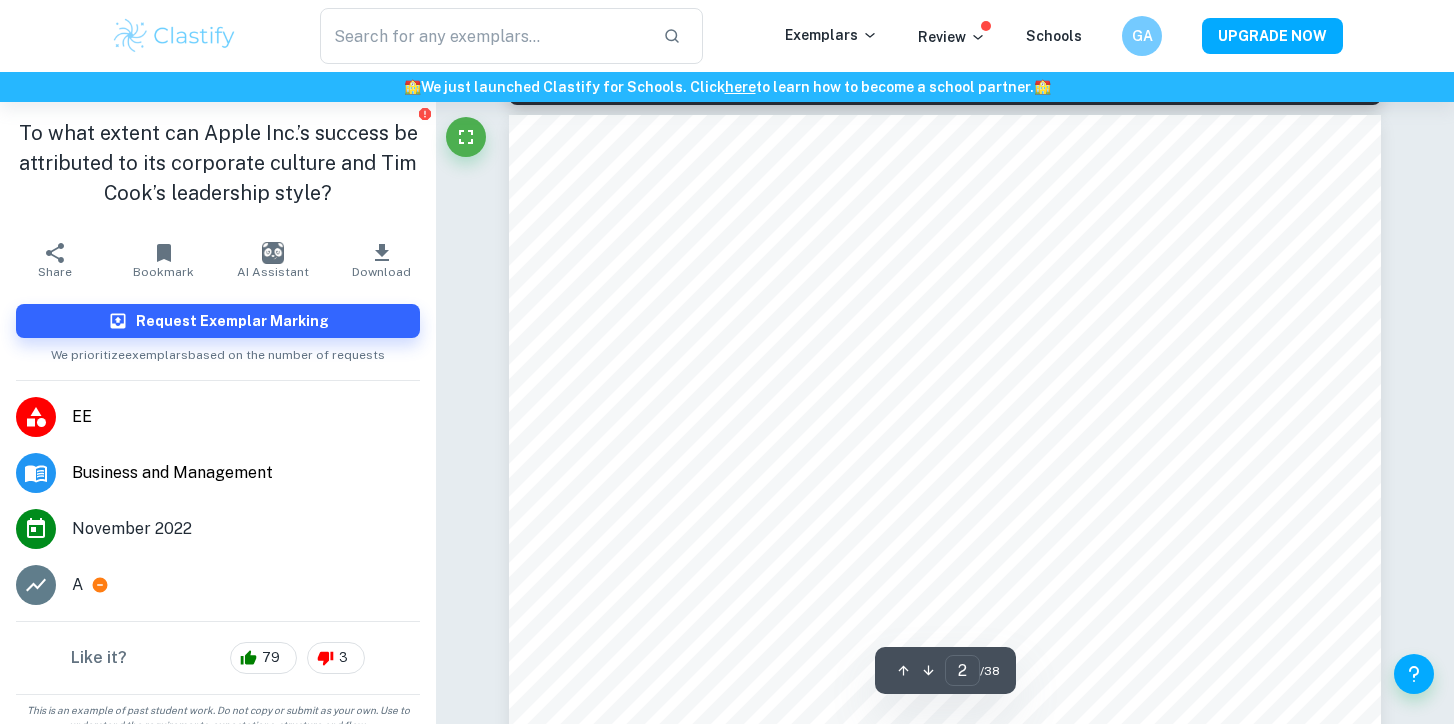 scroll, scrollTop: 1393, scrollLeft: 0, axis: vertical 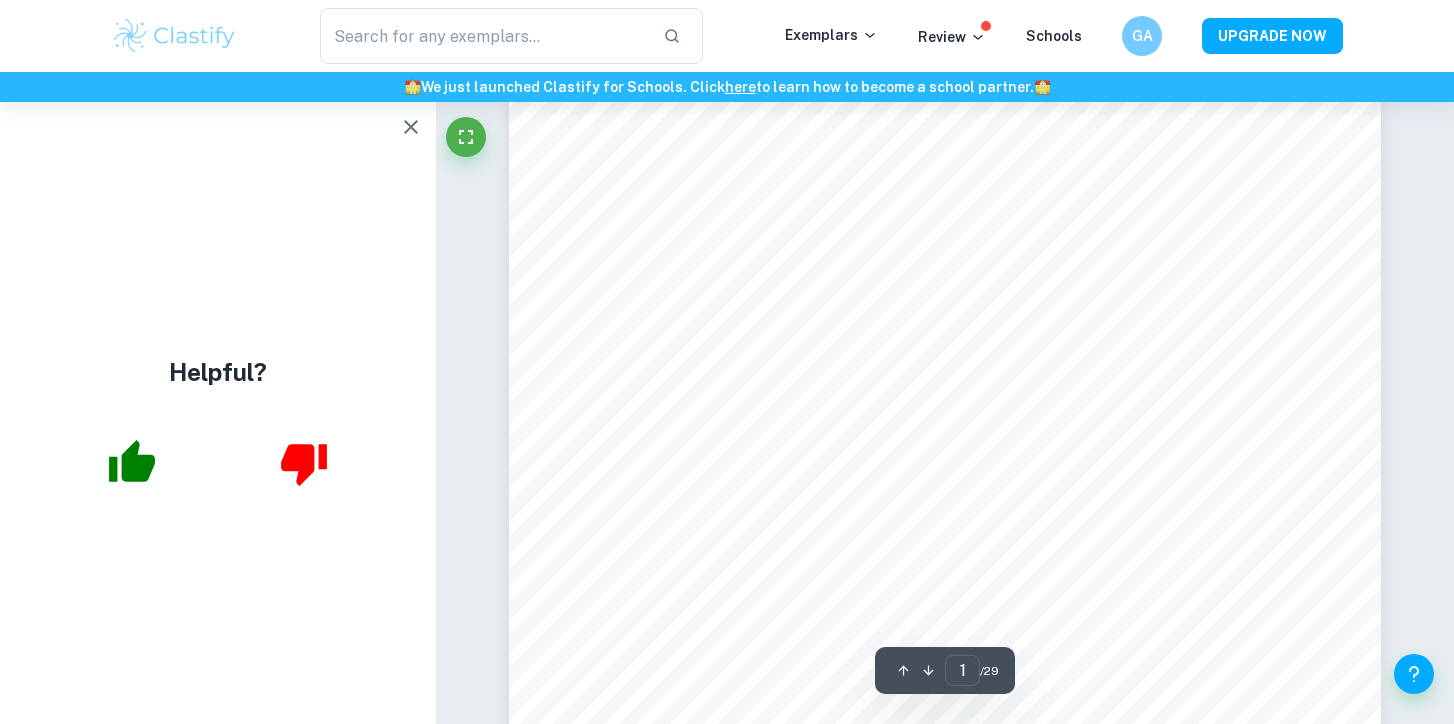 click 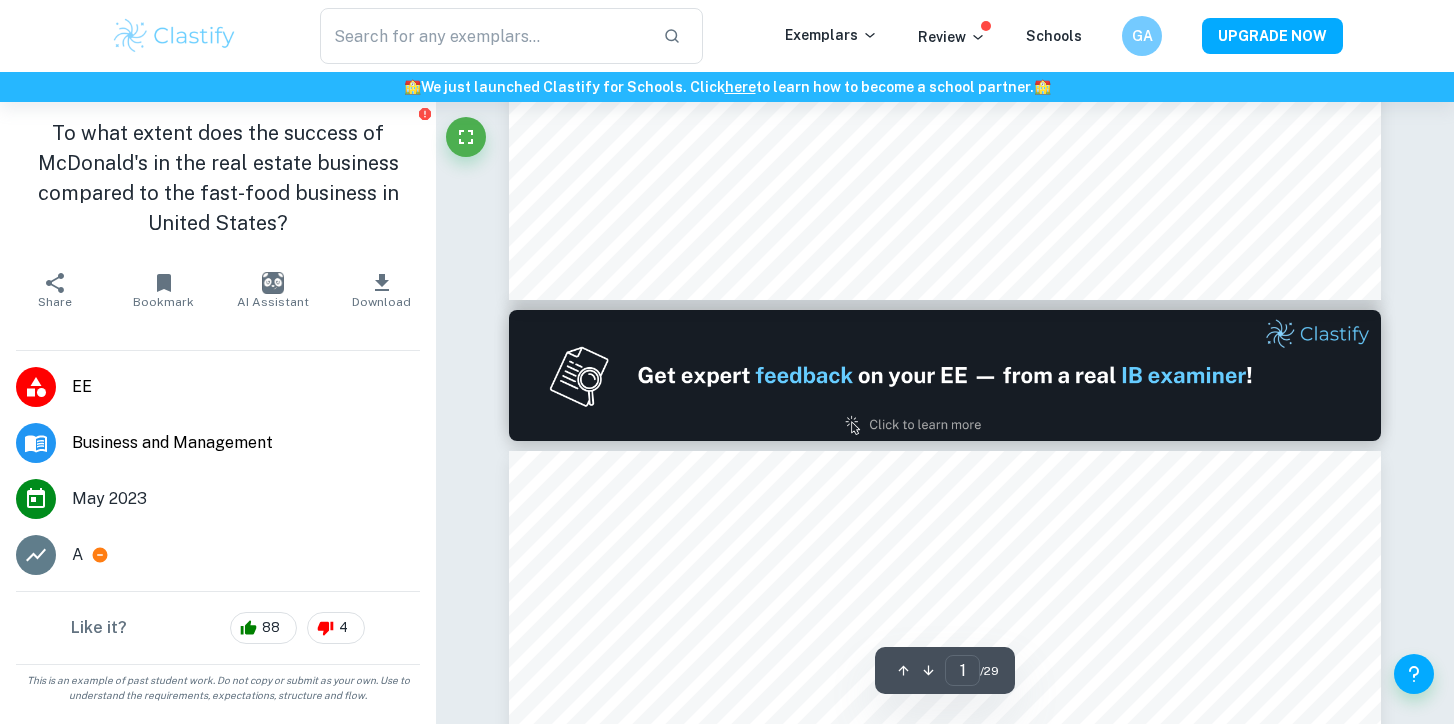 type on "2" 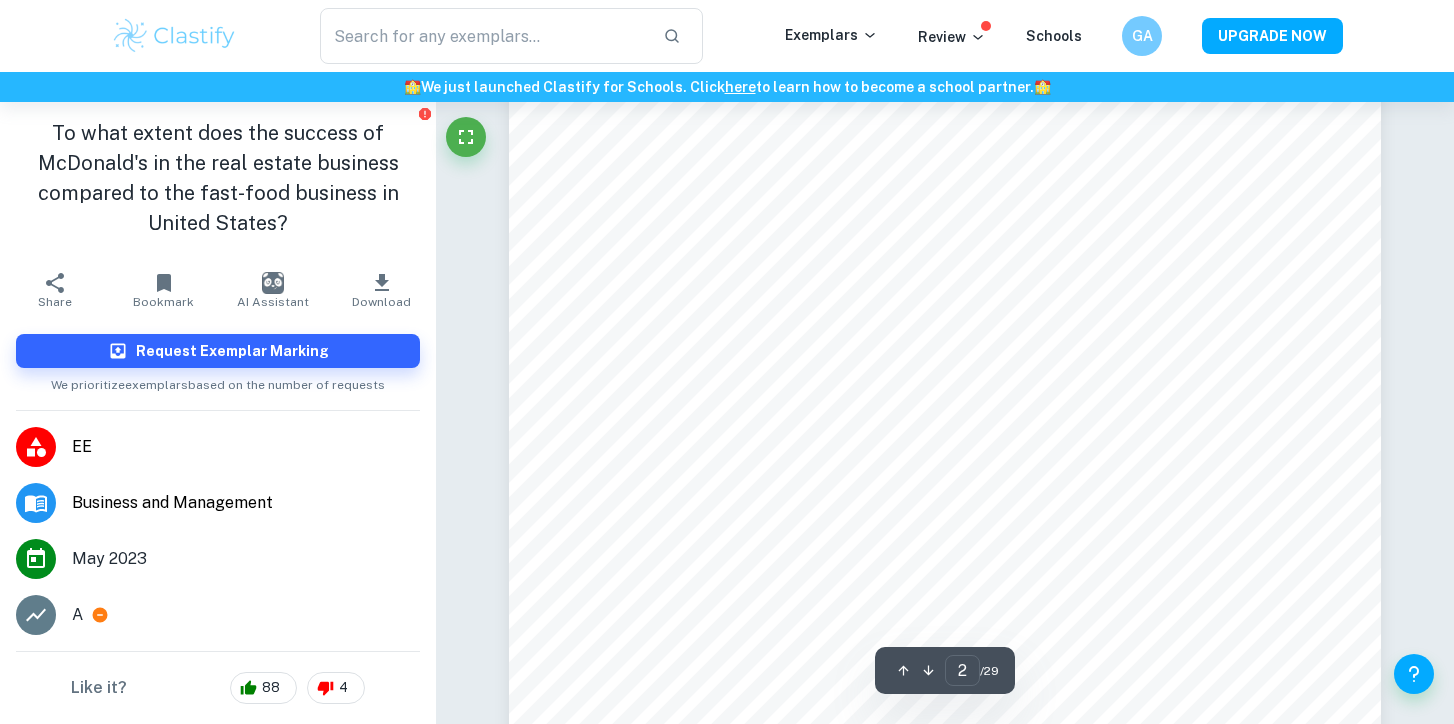 scroll, scrollTop: 1378, scrollLeft: 0, axis: vertical 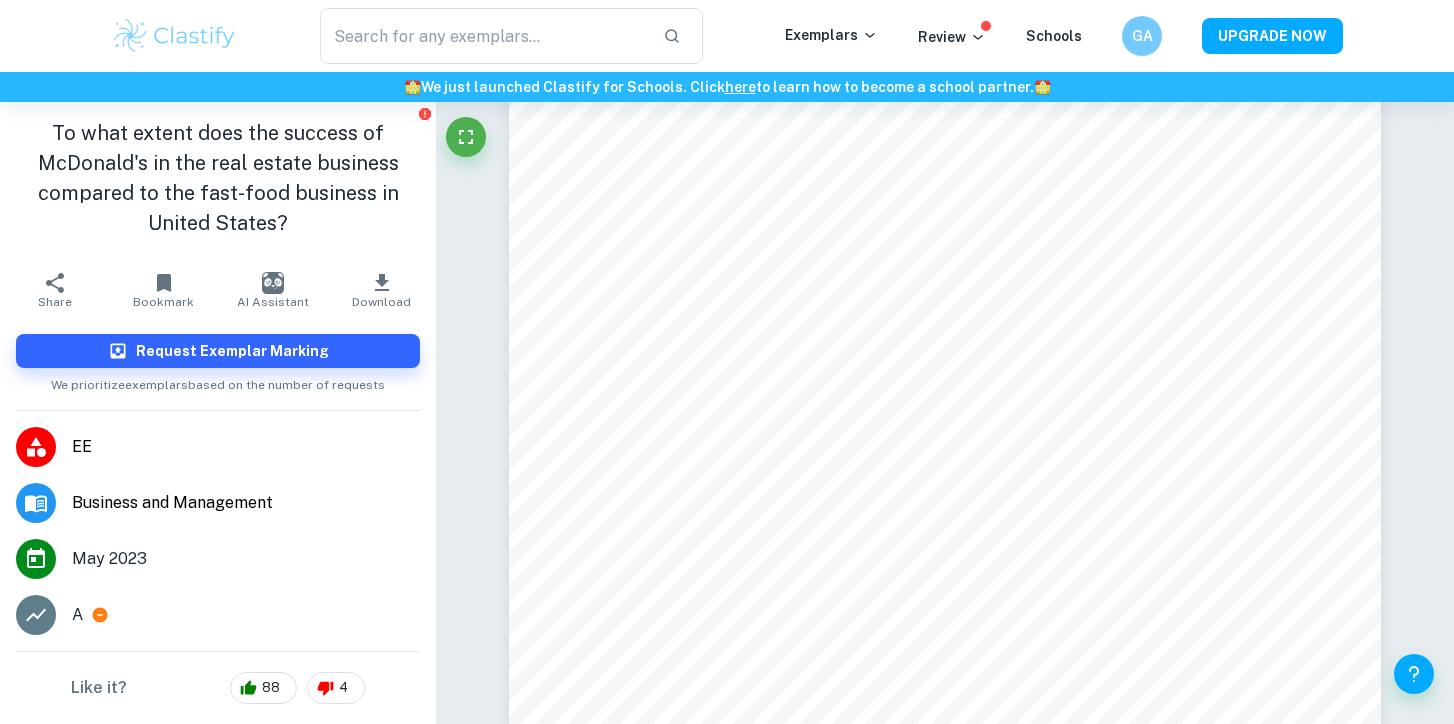 click on "Ask [PERSON] [DATE]" at bounding box center (945, 15310) 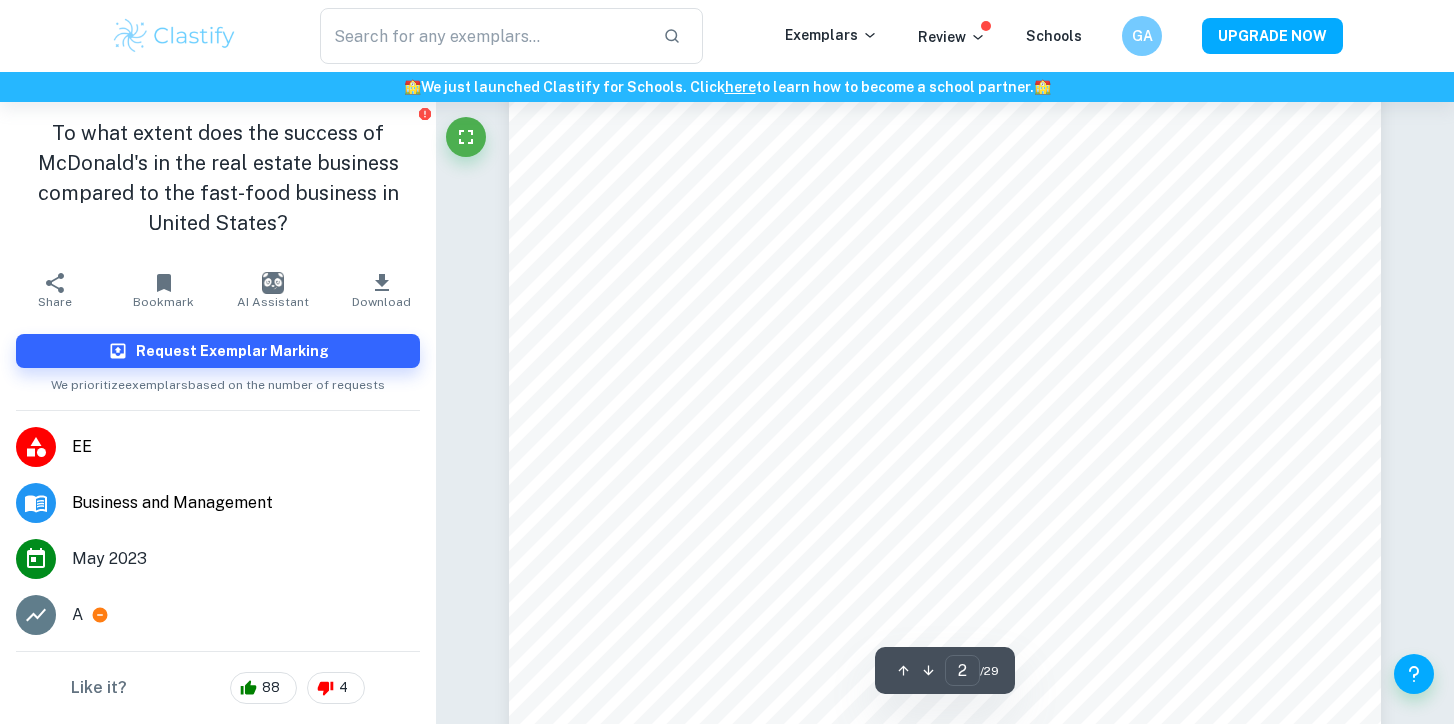 scroll, scrollTop: 1374, scrollLeft: 0, axis: vertical 